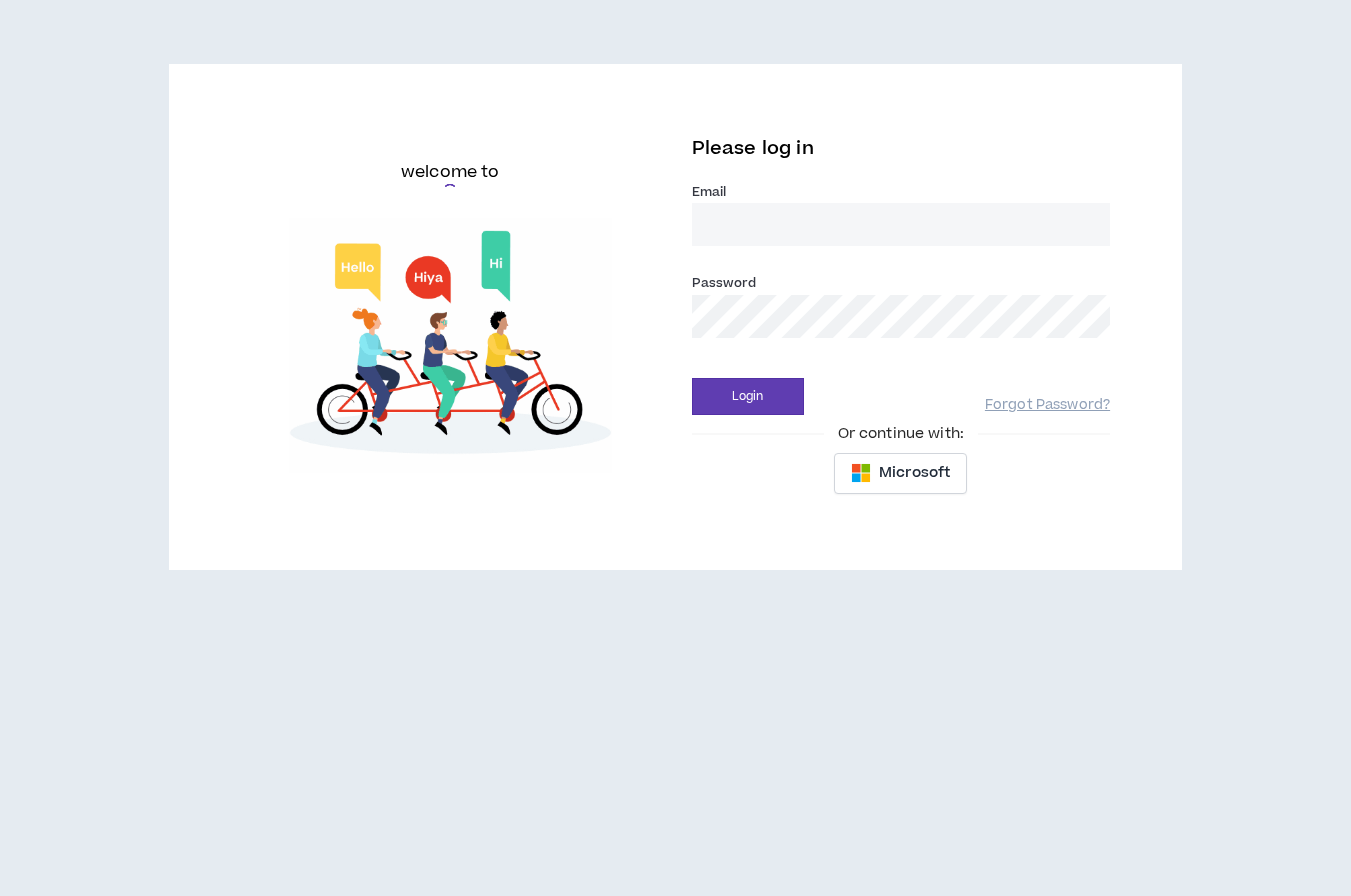scroll, scrollTop: 0, scrollLeft: 0, axis: both 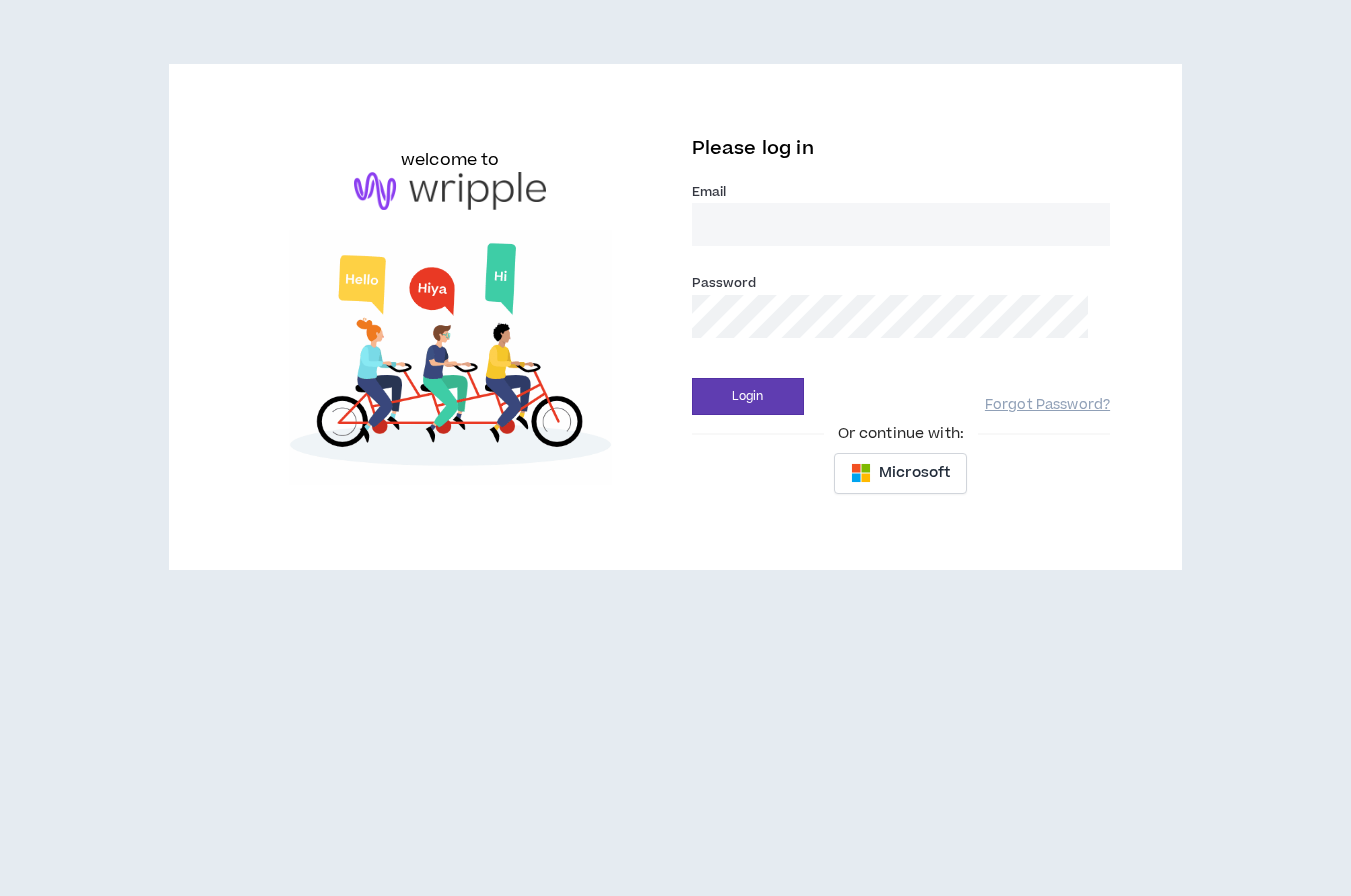 type on "[FIRST]@[DOMAIN].com" 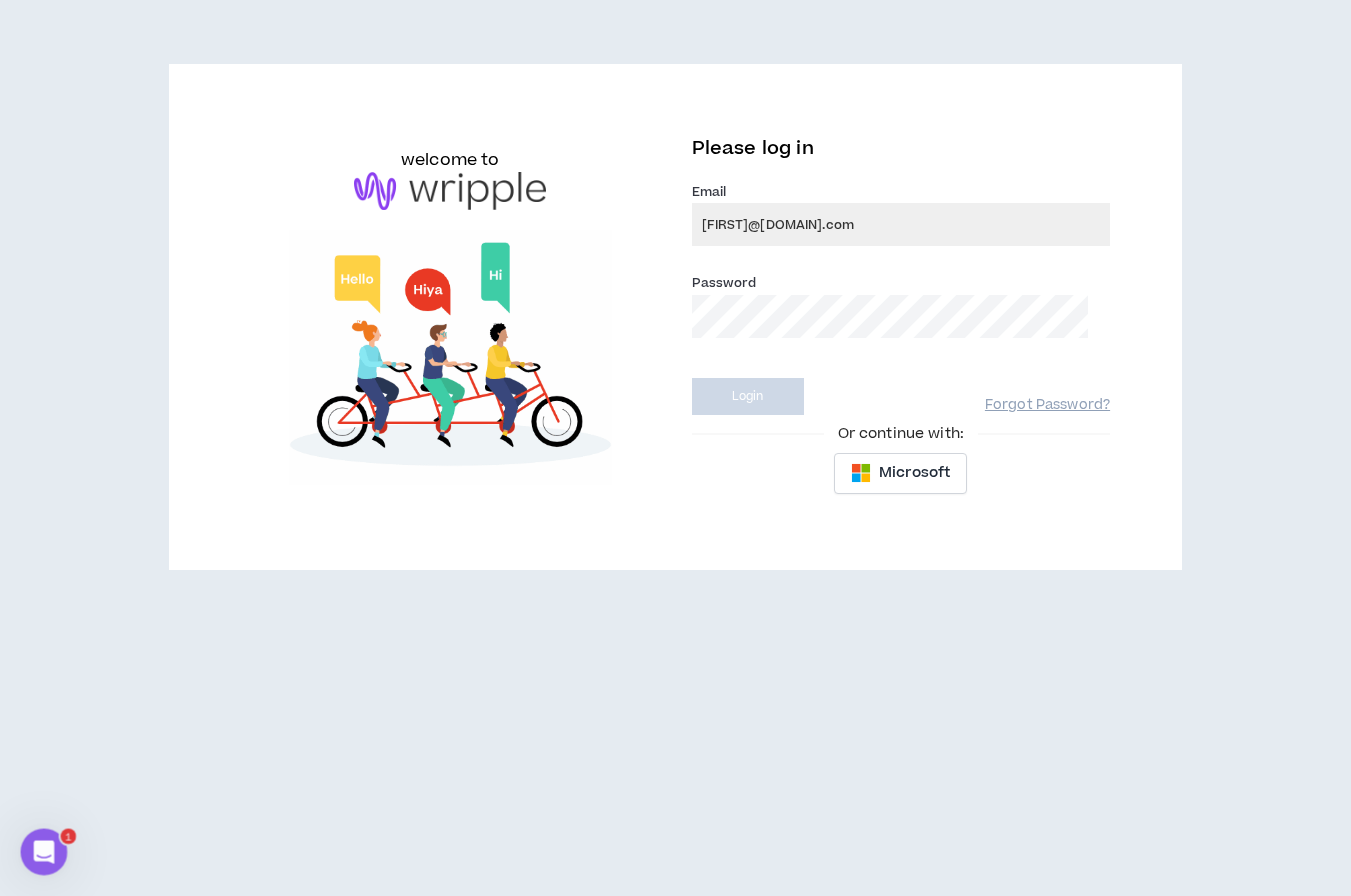 scroll, scrollTop: 0, scrollLeft: 0, axis: both 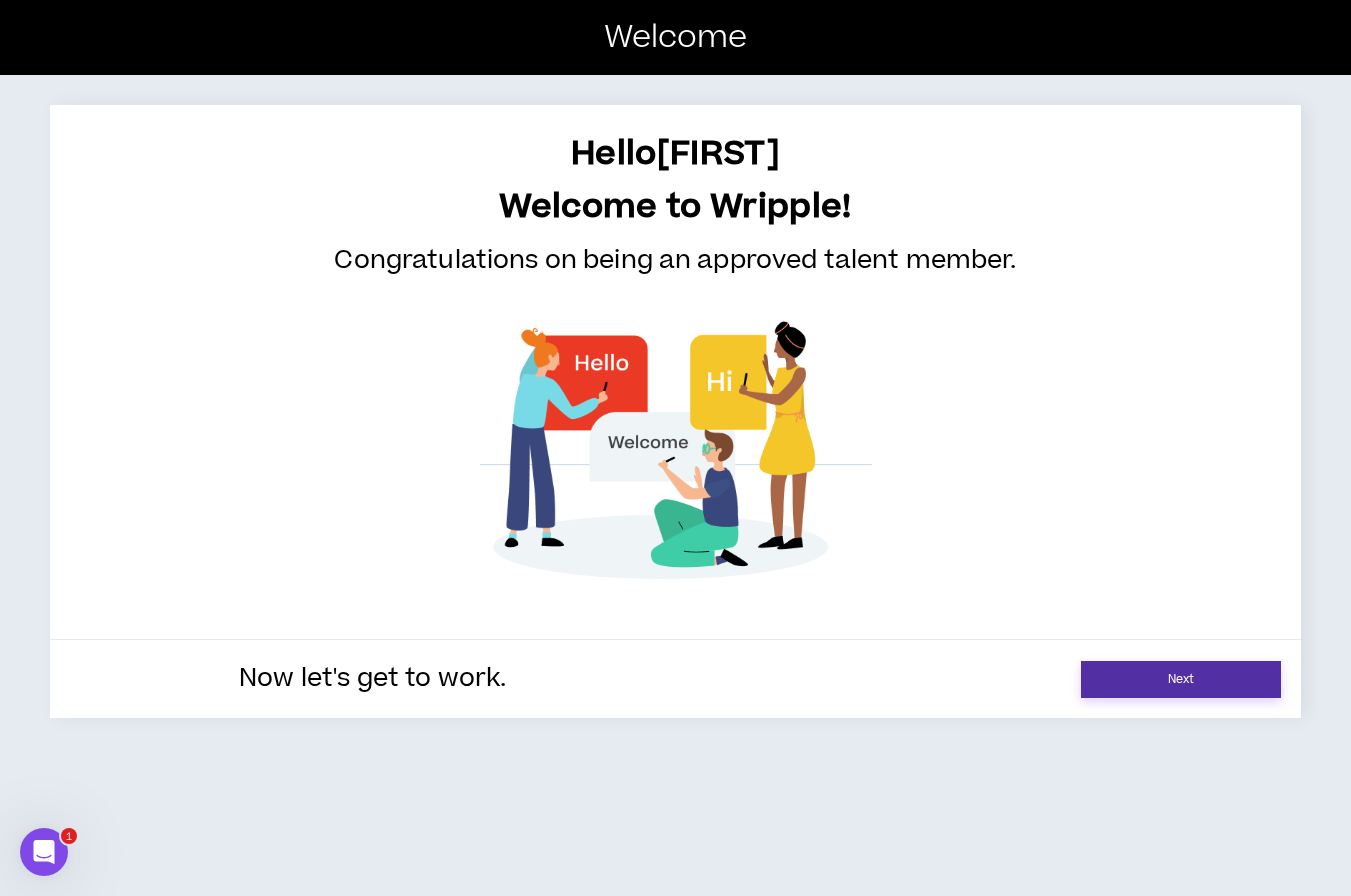 click on "Next" at bounding box center [1181, 679] 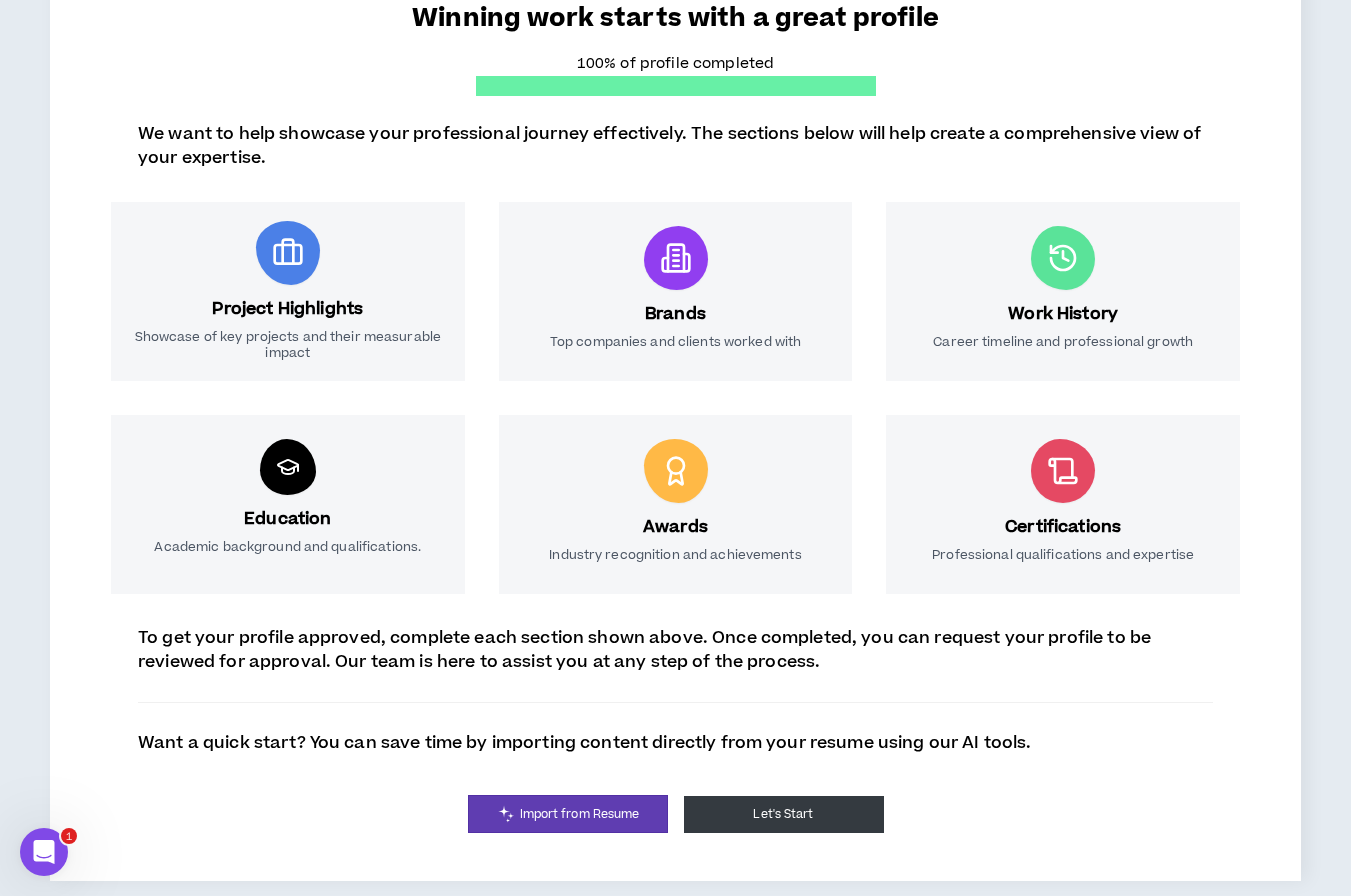 scroll, scrollTop: 0, scrollLeft: 0, axis: both 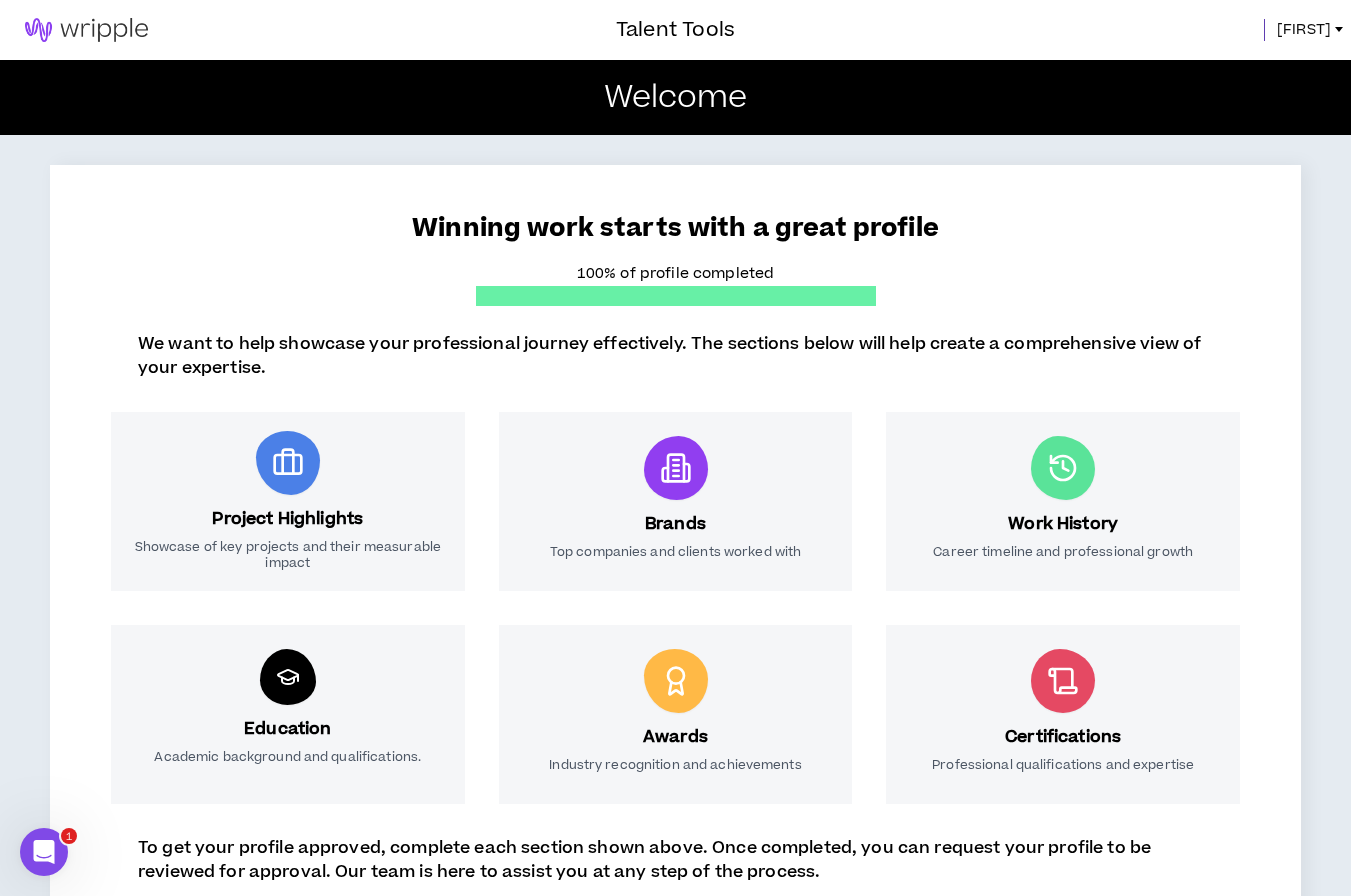 click on "[FIRST]" at bounding box center [1314, 30] 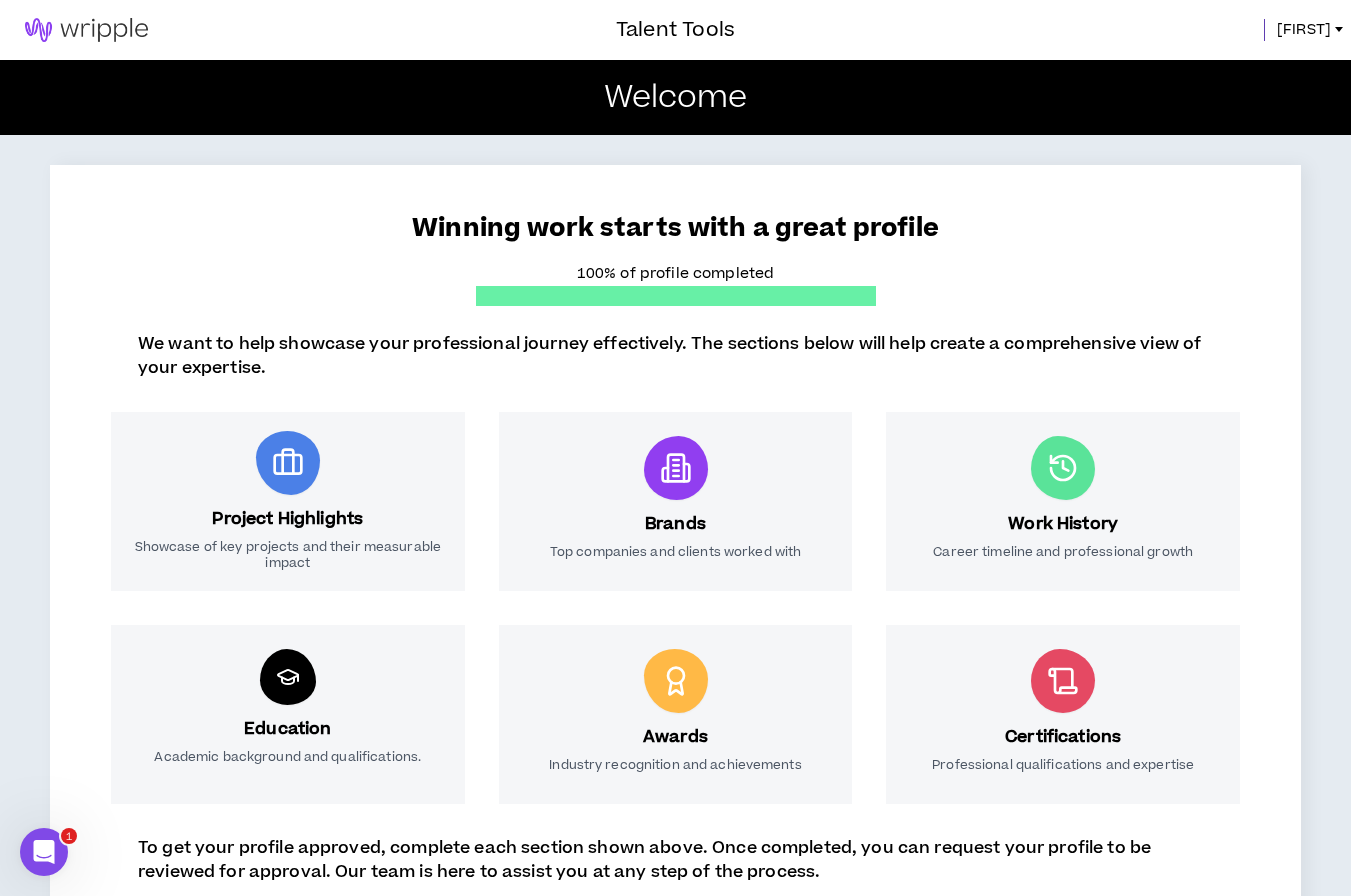 click at bounding box center [86, 30] 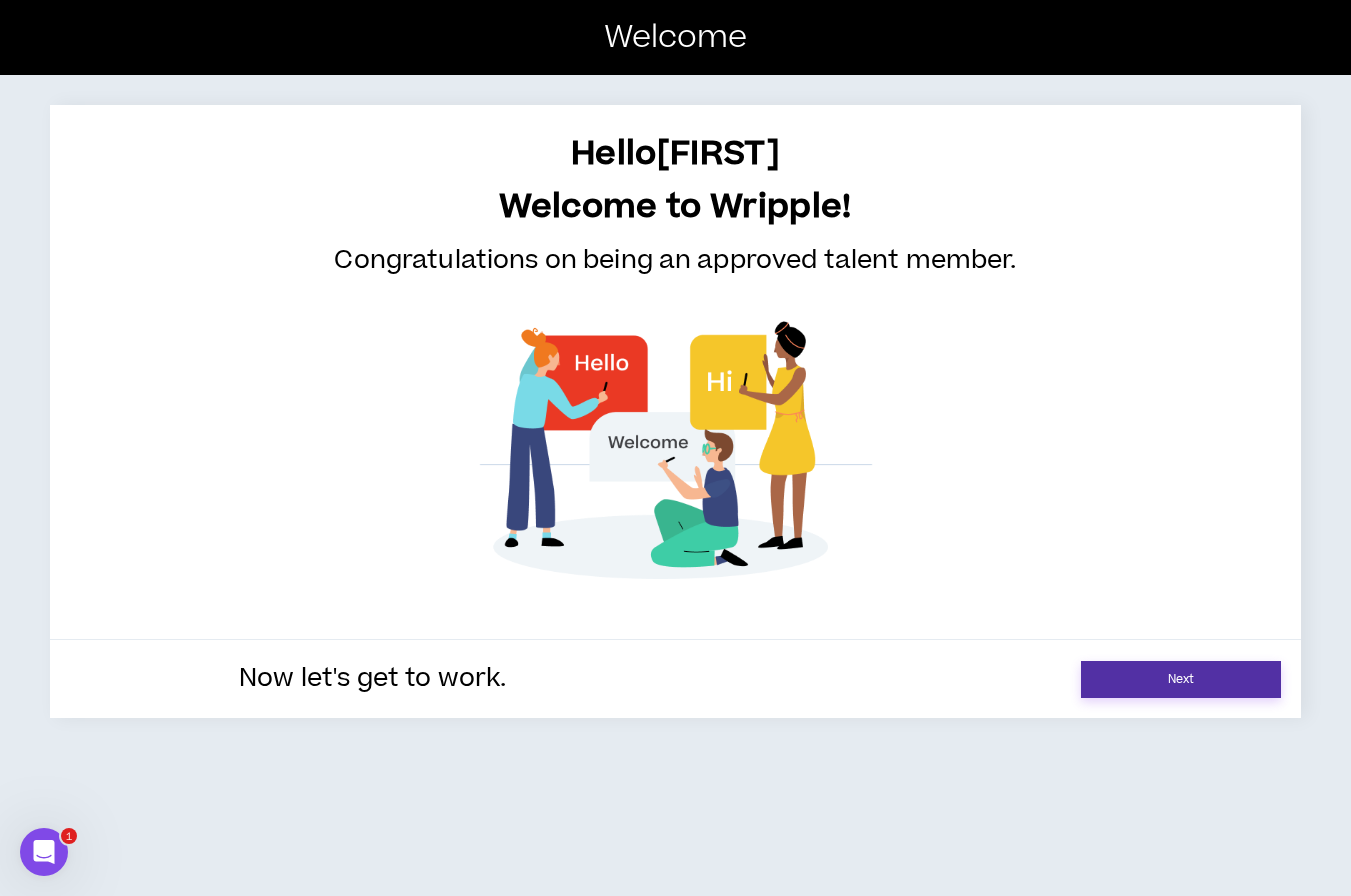 click on "Next" at bounding box center [1181, 679] 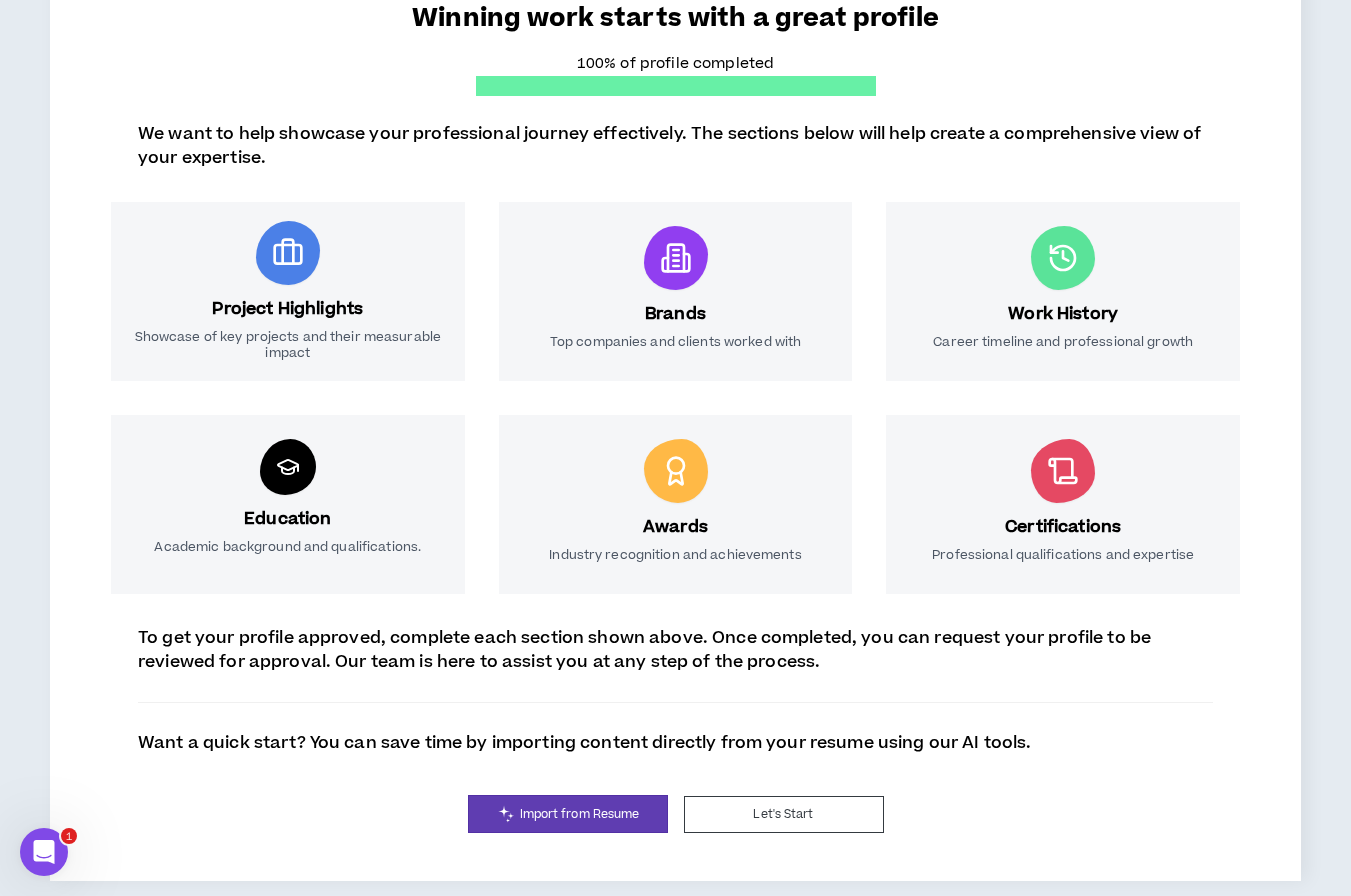 scroll, scrollTop: 559, scrollLeft: 0, axis: vertical 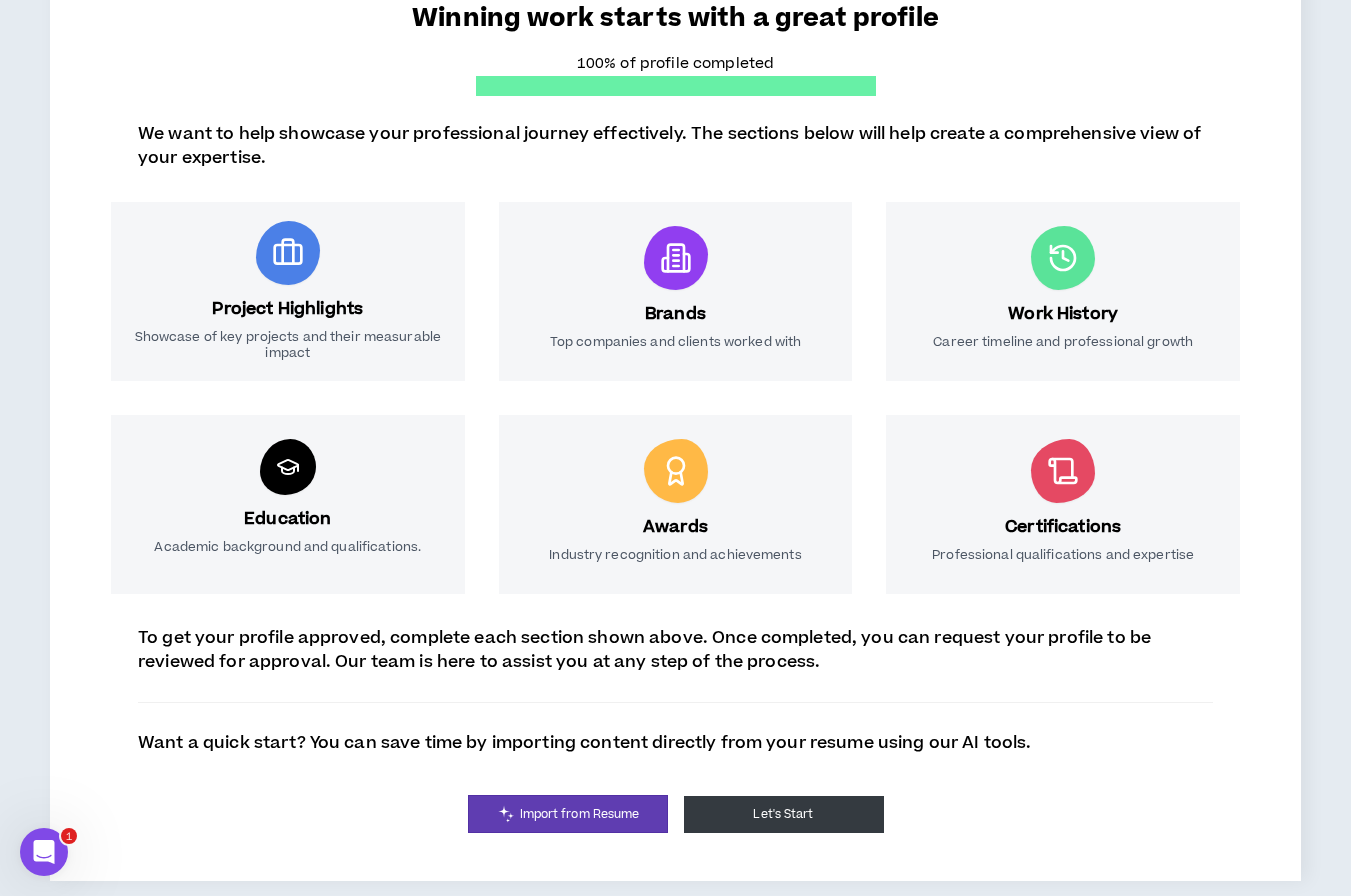click on "Let's Start" at bounding box center (784, 814) 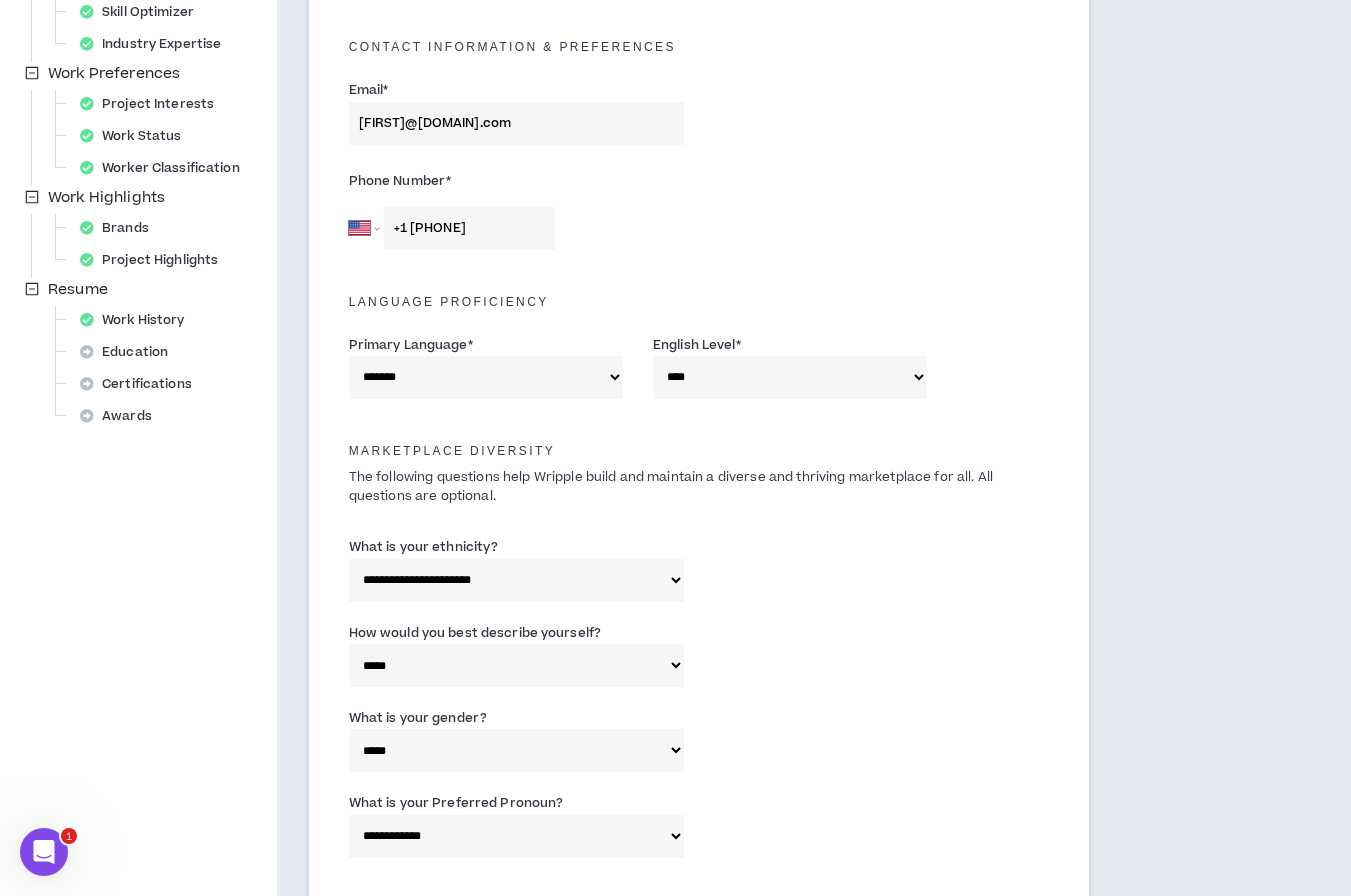 scroll, scrollTop: 0, scrollLeft: 0, axis: both 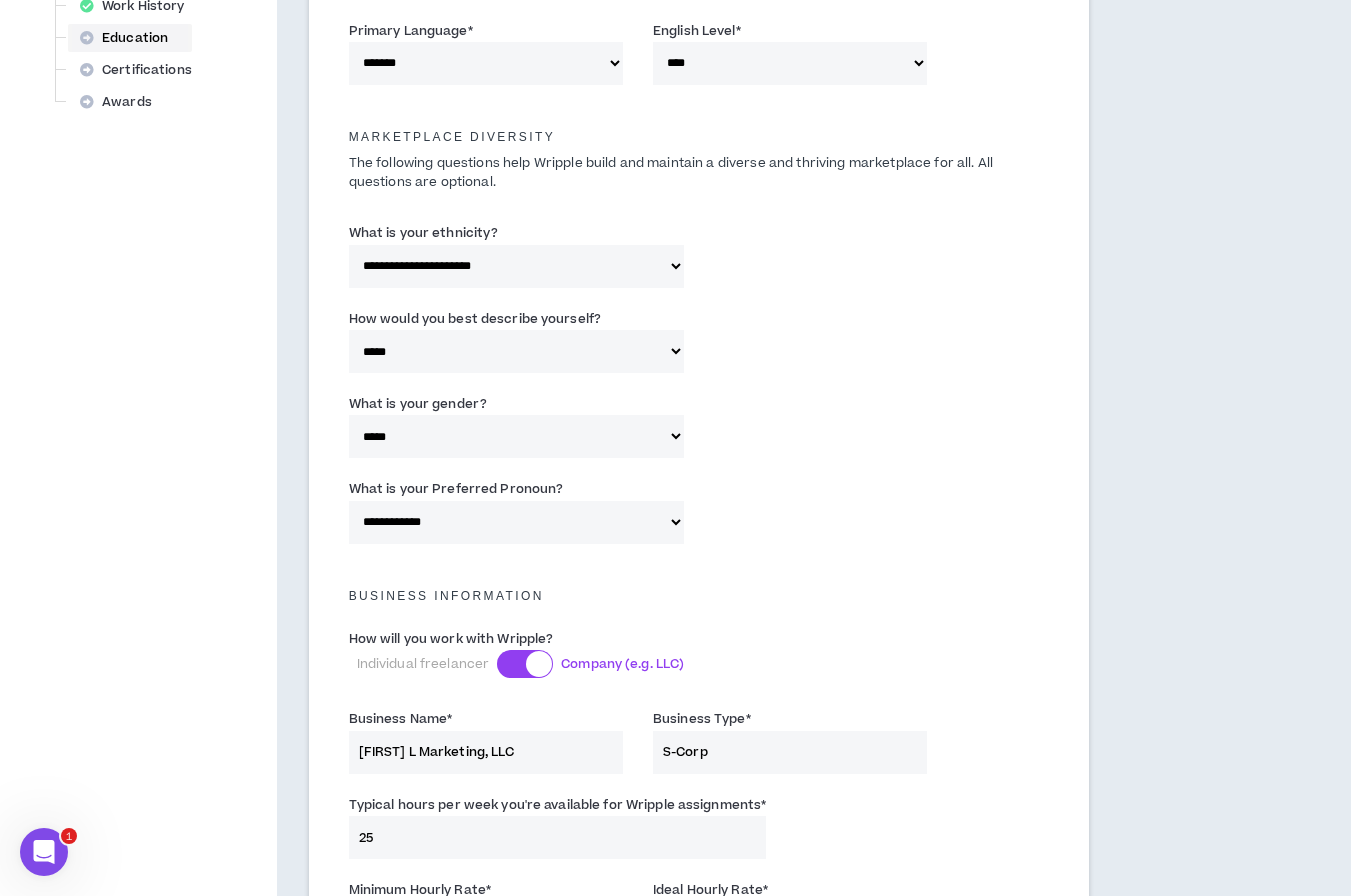 click on "Education" at bounding box center (130, 38) 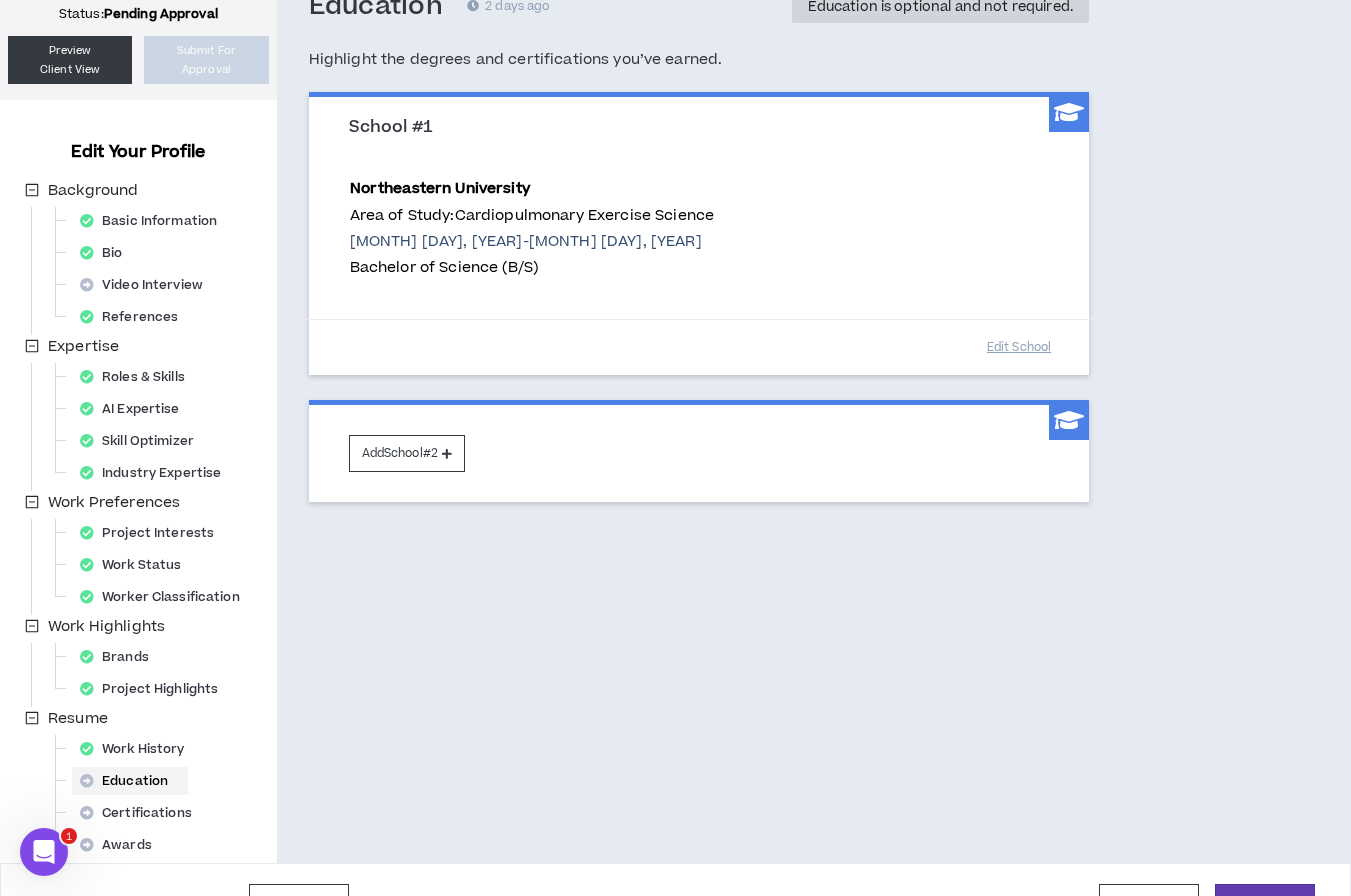 scroll, scrollTop: 0, scrollLeft: 0, axis: both 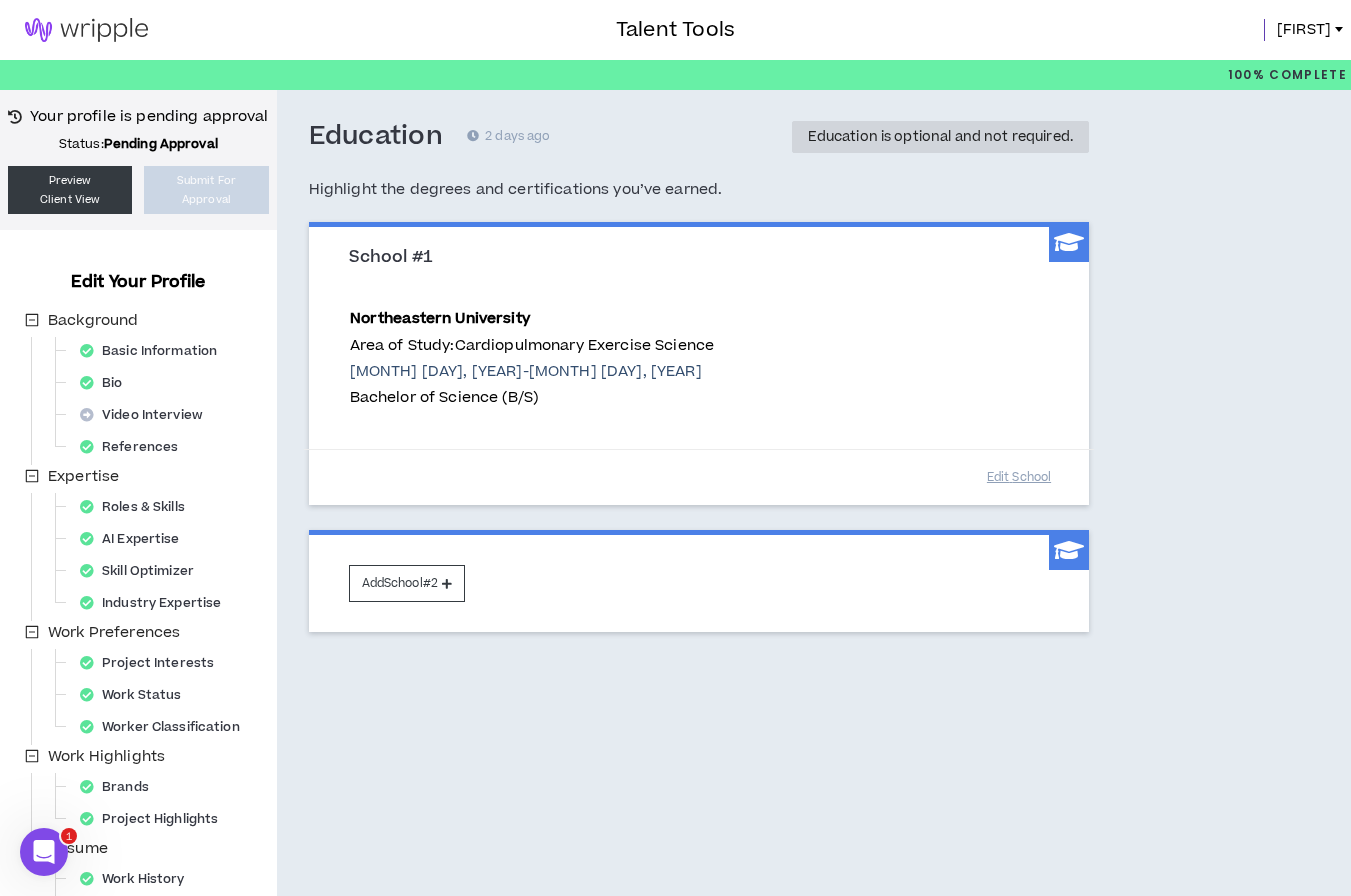 click at bounding box center [86, 30] 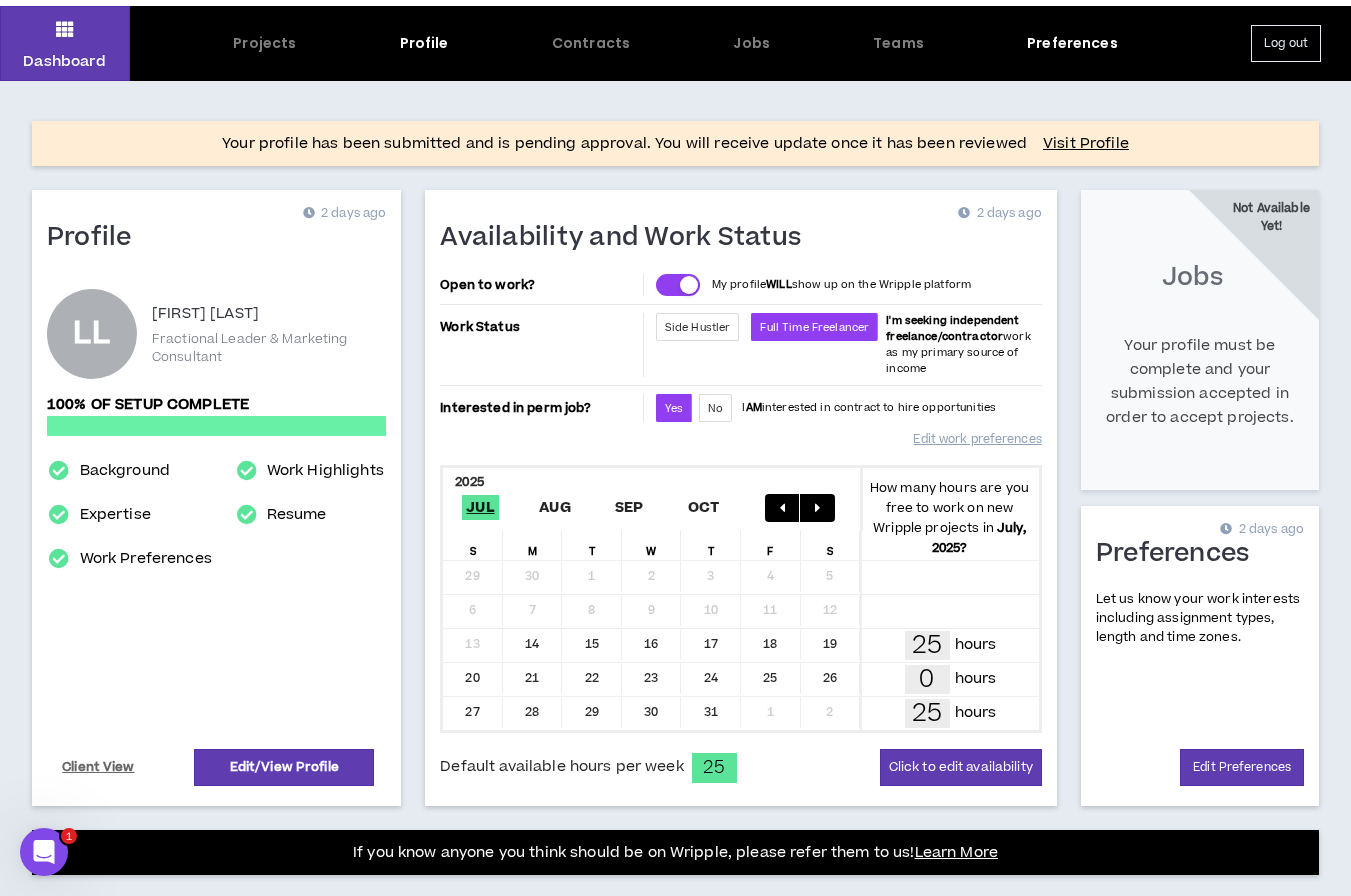scroll, scrollTop: 99, scrollLeft: 0, axis: vertical 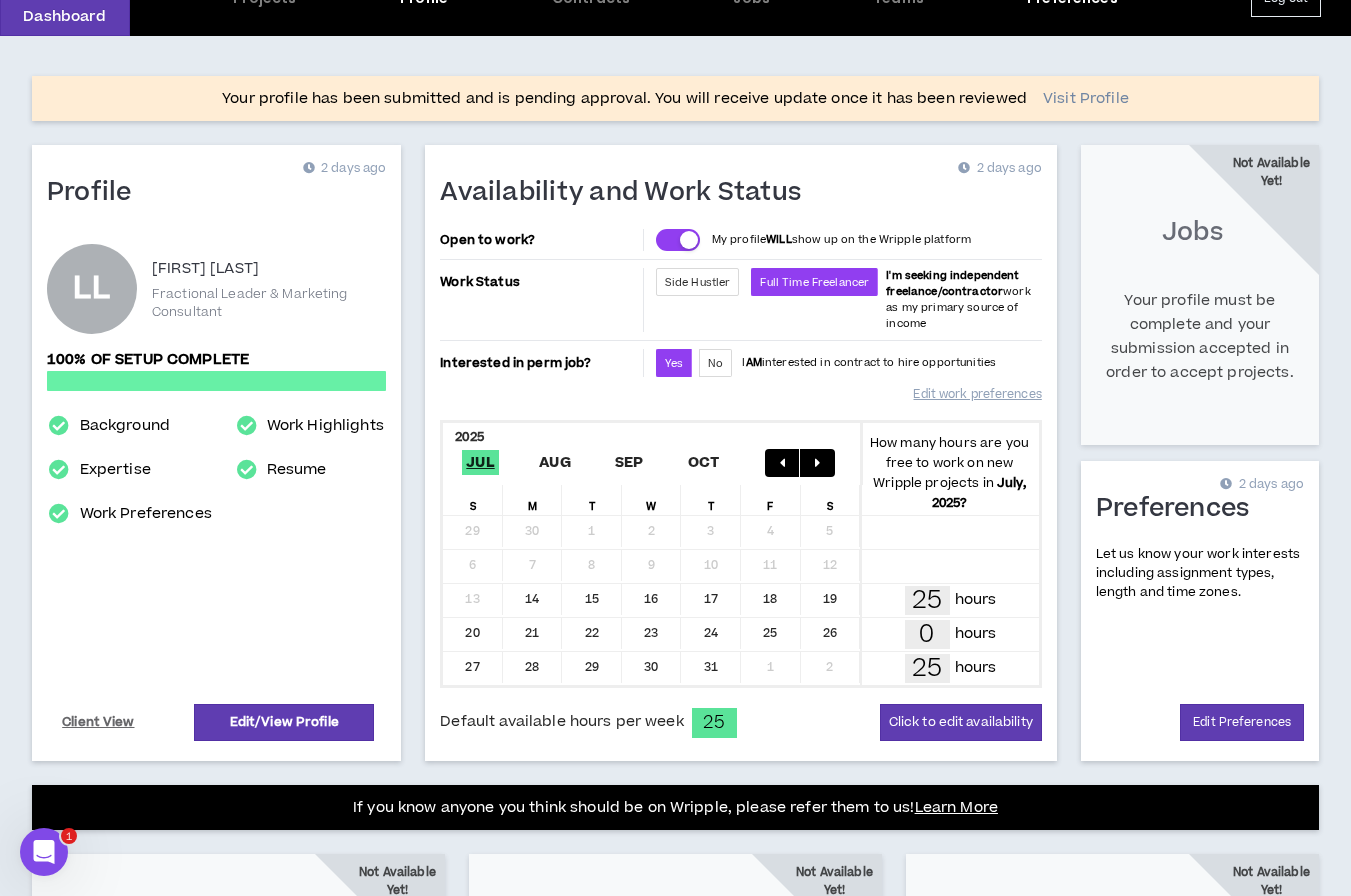 click on "Visit Profile" at bounding box center [1086, 99] 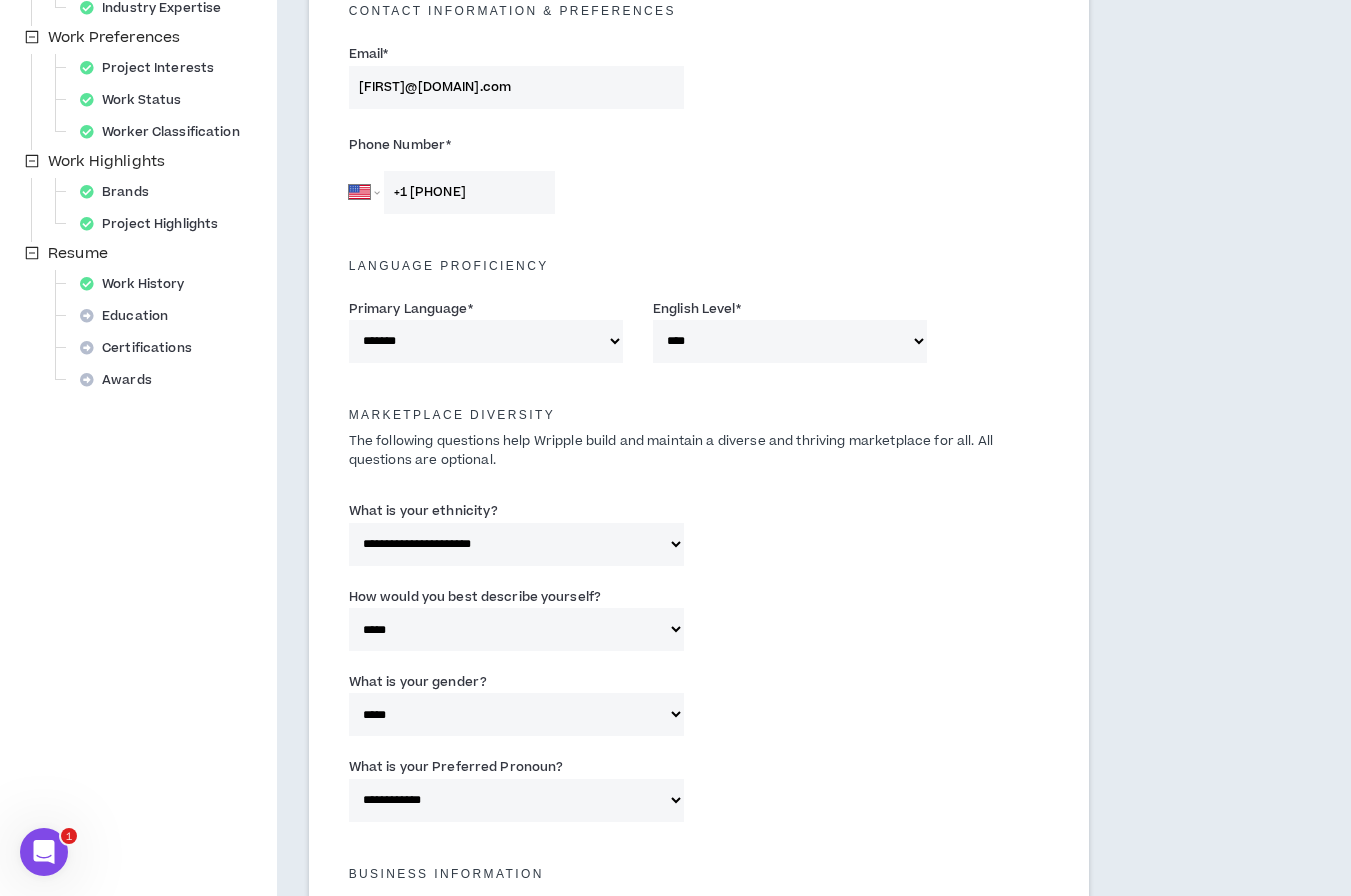 scroll, scrollTop: 0, scrollLeft: 0, axis: both 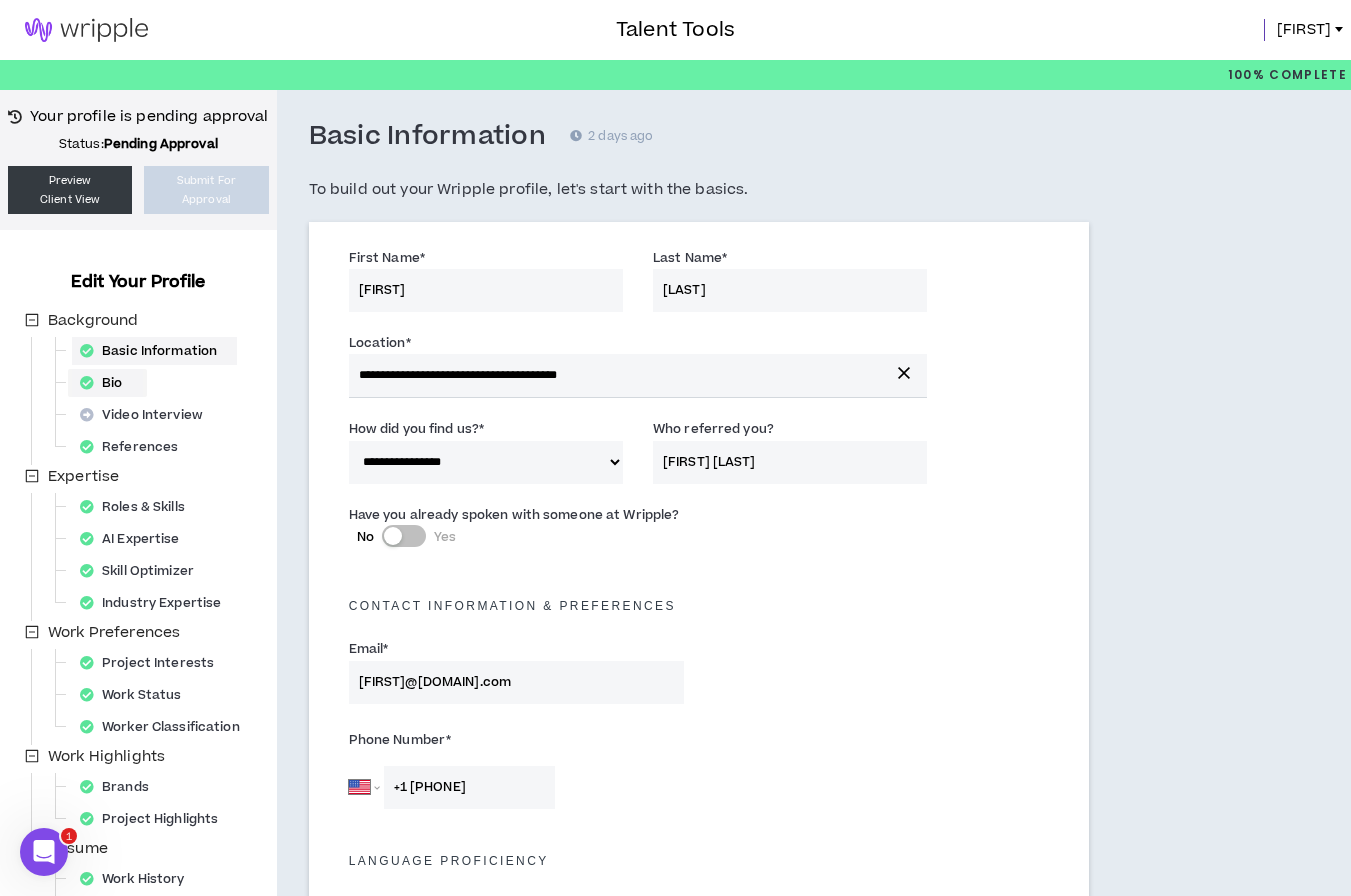 click on "Bio" at bounding box center (107, 383) 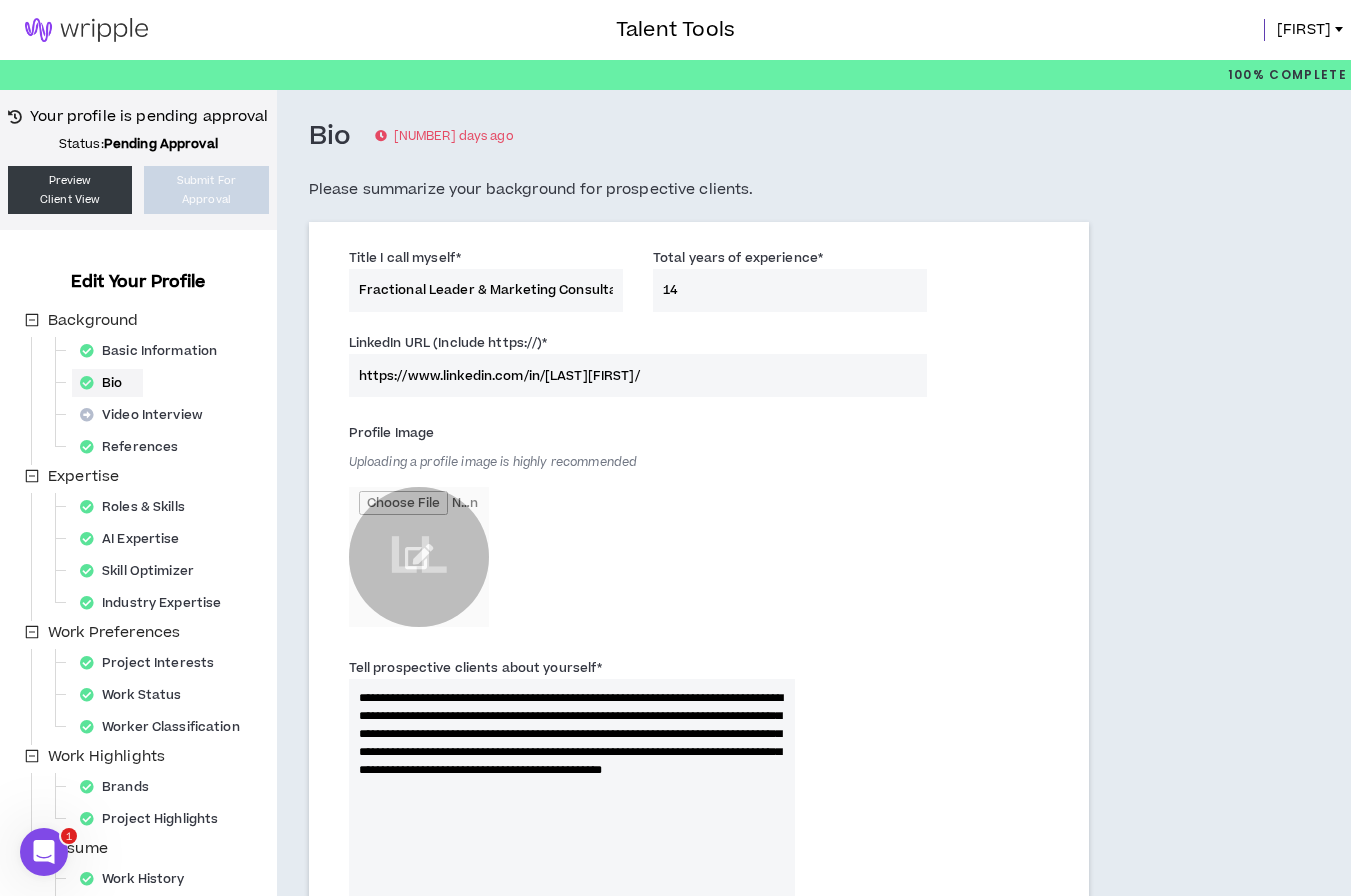 click at bounding box center (419, 557) 